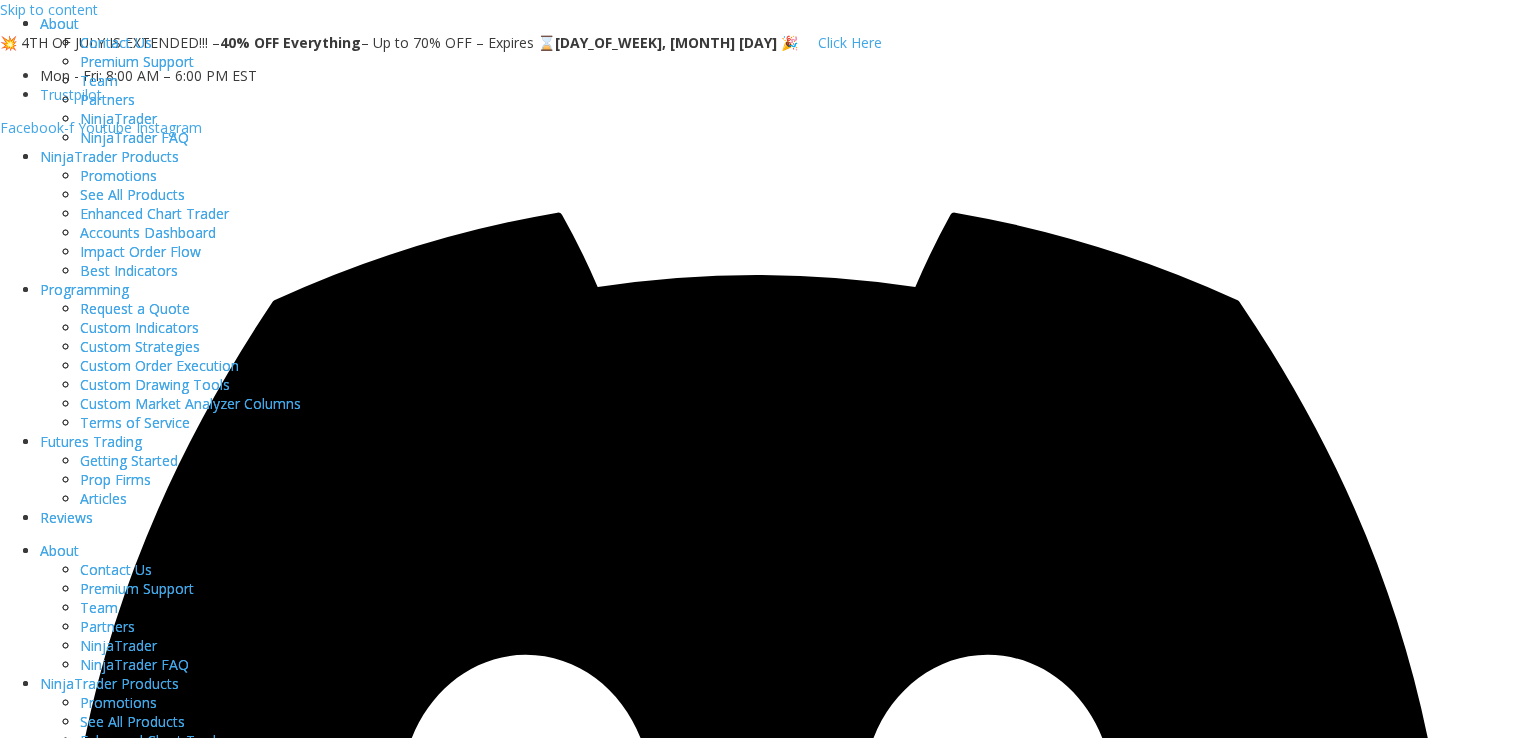 scroll, scrollTop: 0, scrollLeft: 0, axis: both 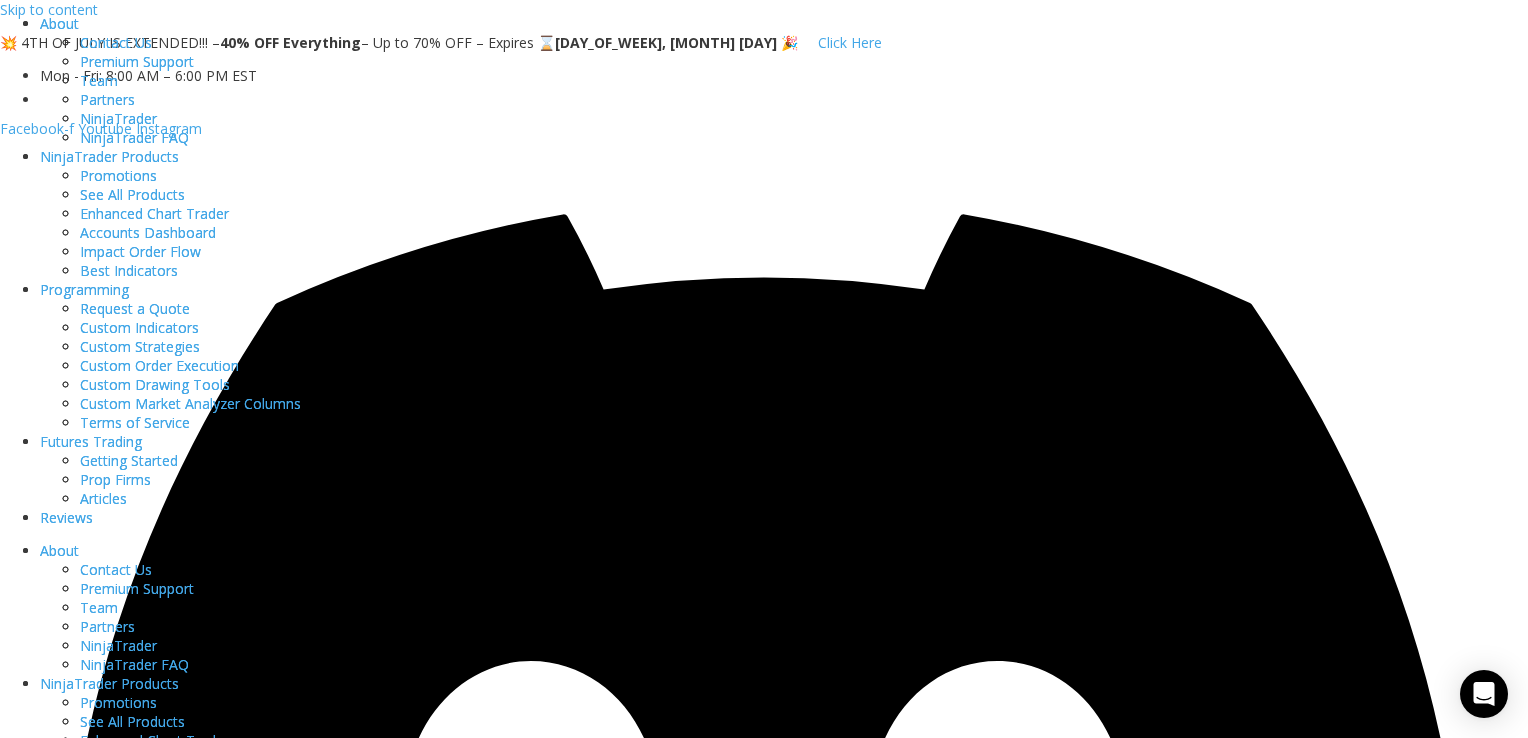 click at bounding box center (785, 14566) 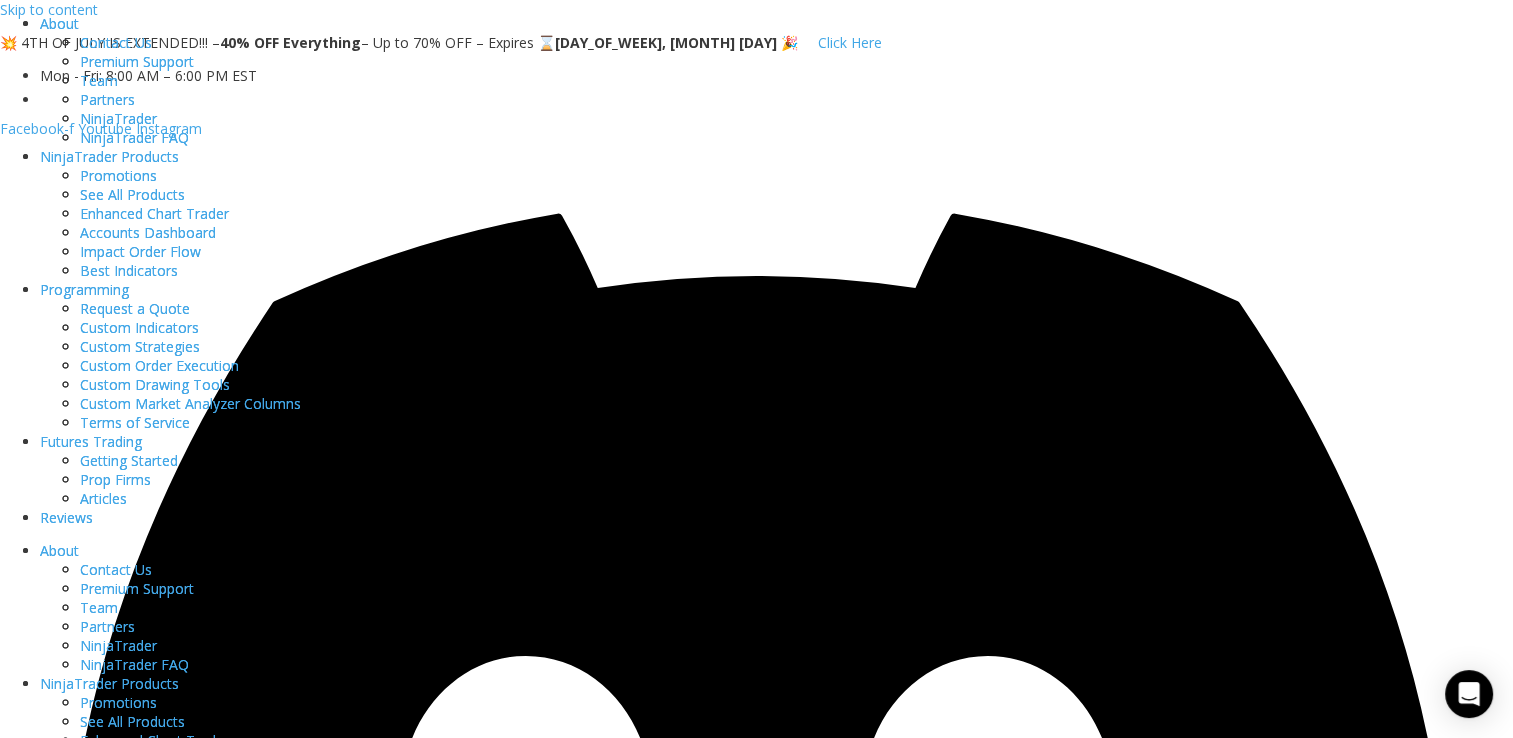 click on "Click Here" at bounding box center [850, 42] 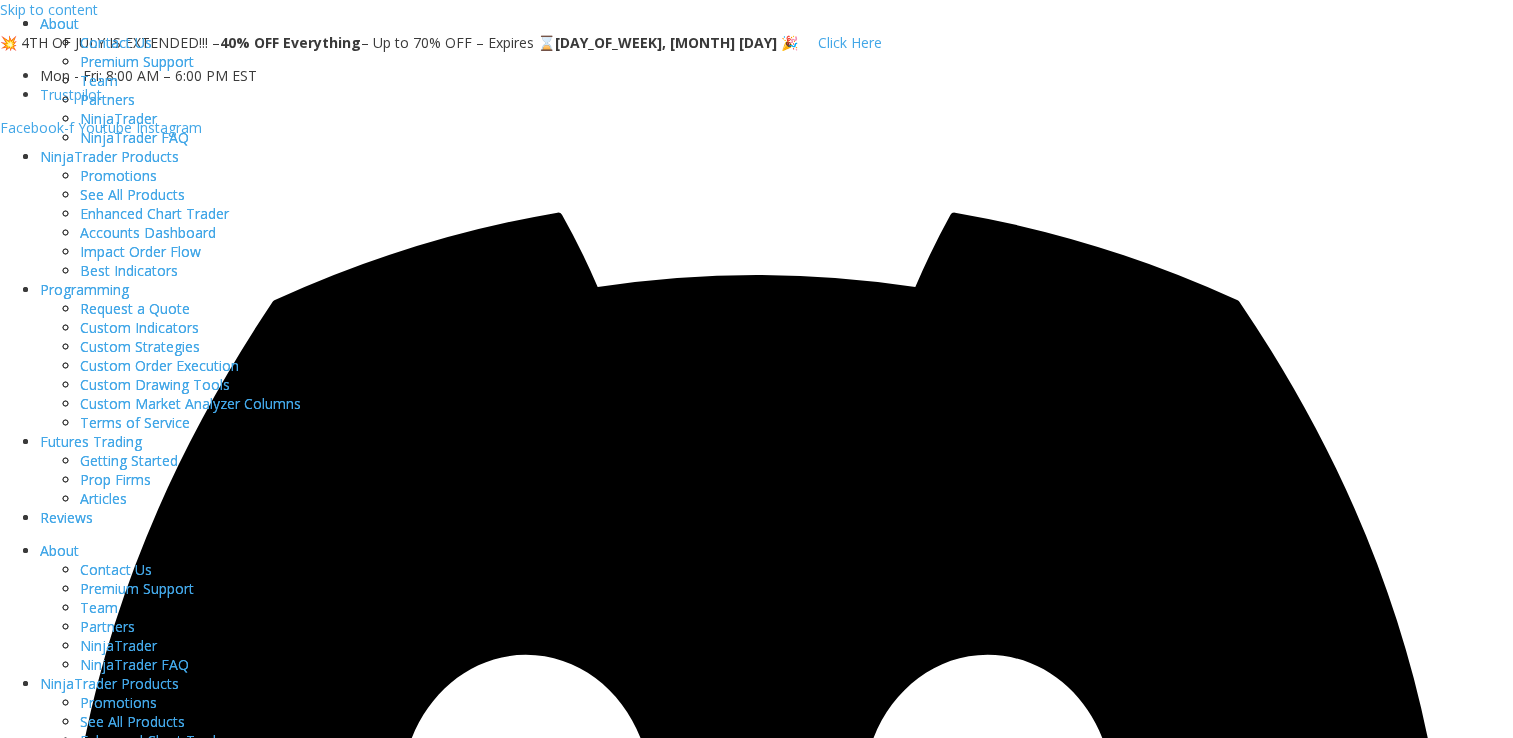 scroll, scrollTop: 0, scrollLeft: 0, axis: both 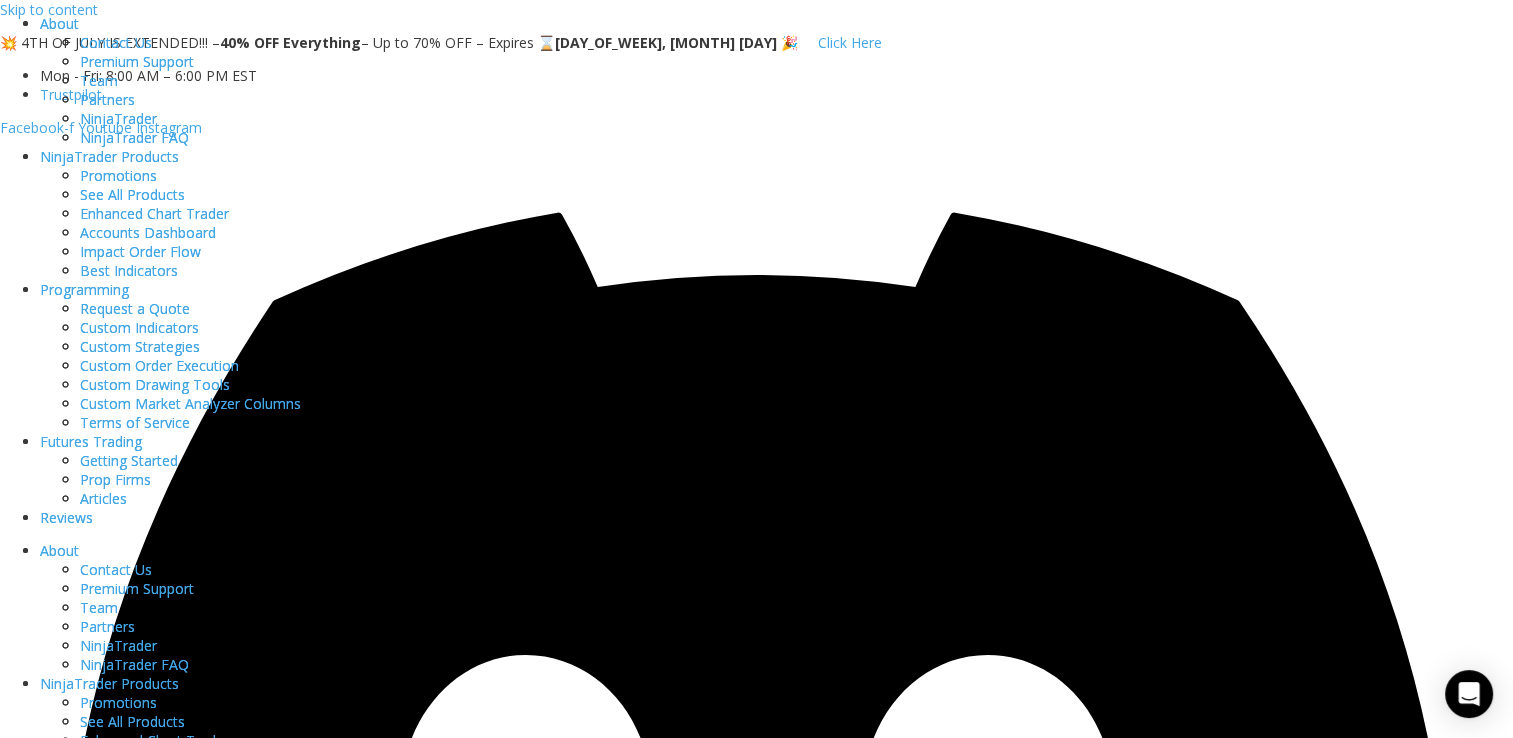 click on "MEMBERS AREA" at bounding box center [89, 3719] 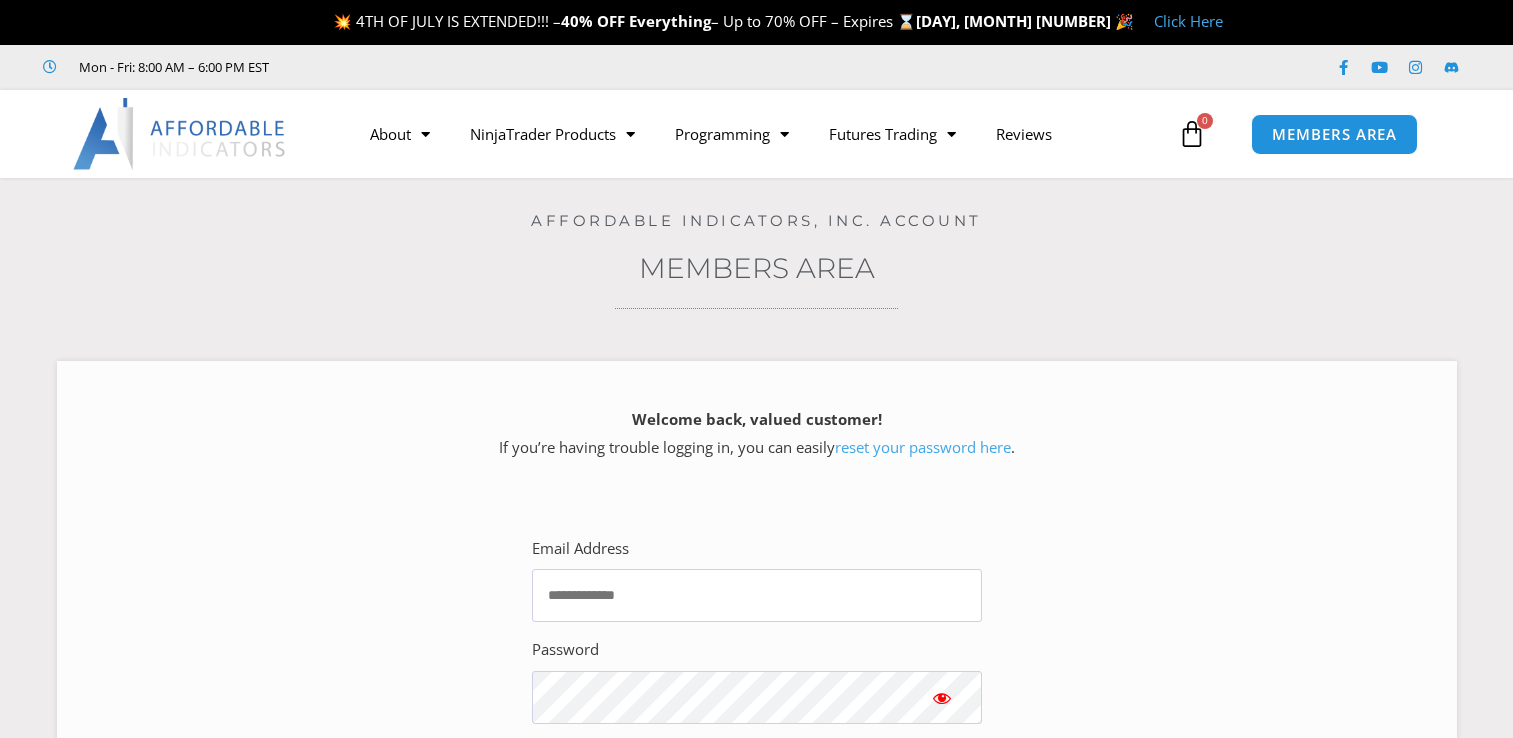 scroll, scrollTop: 0, scrollLeft: 0, axis: both 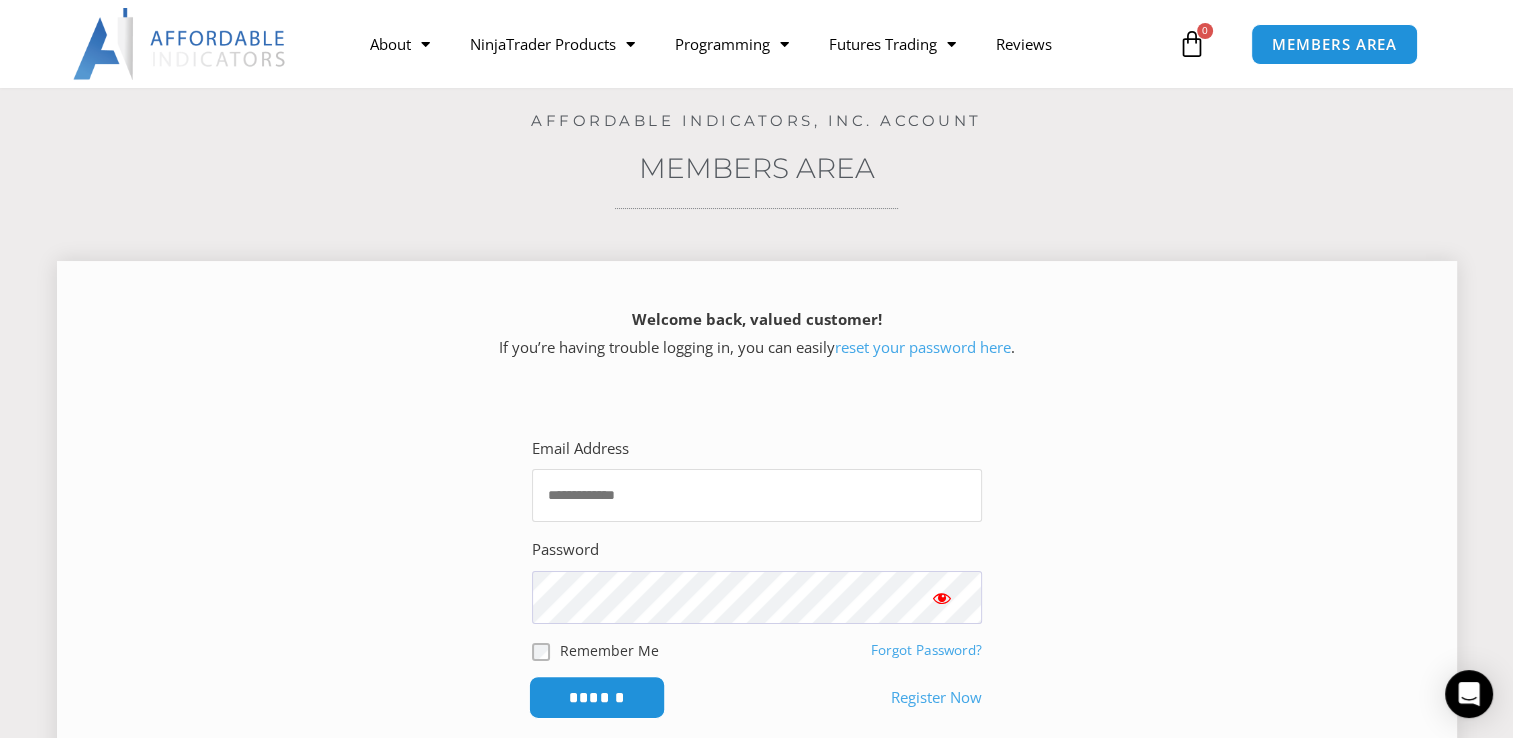 type on "**********" 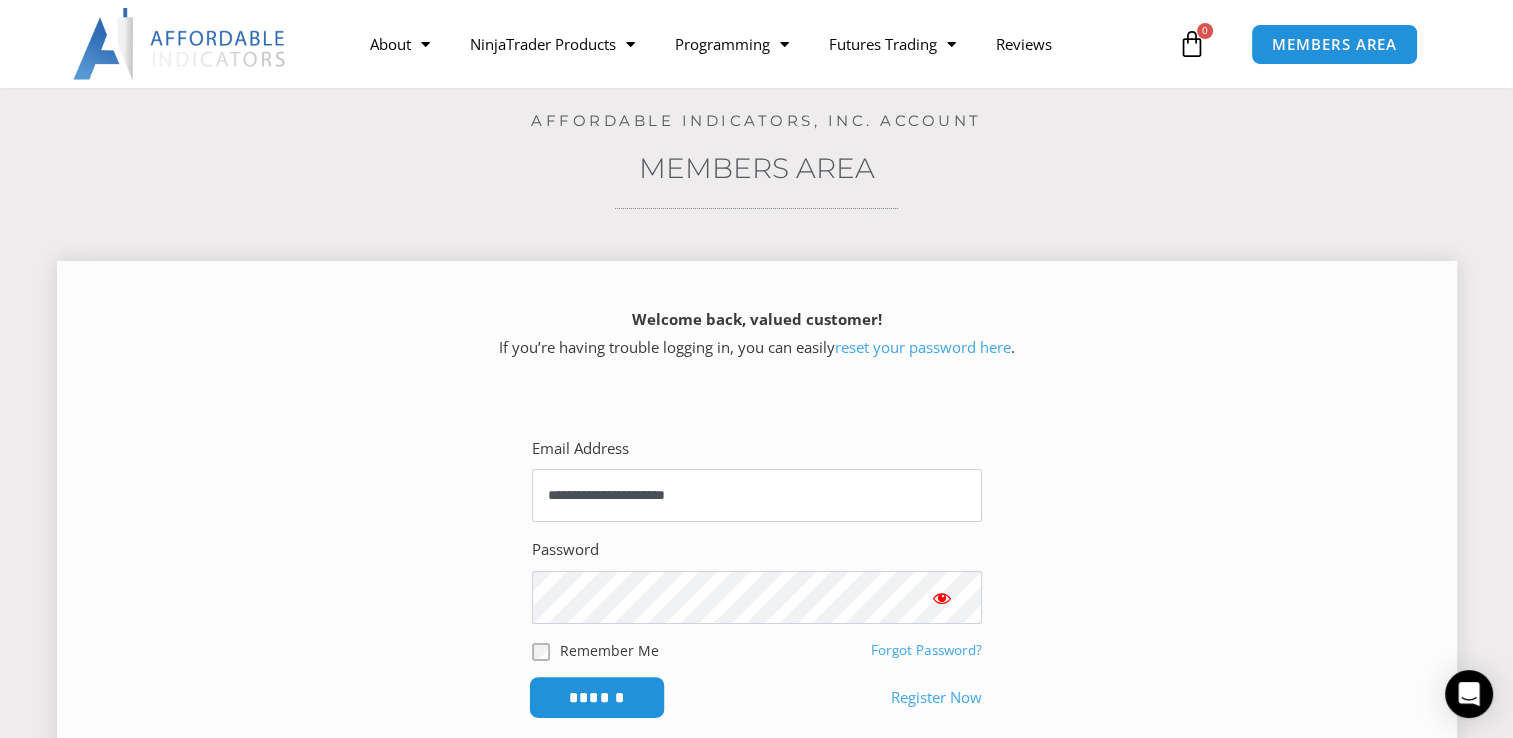 click on "******" at bounding box center [596, 697] 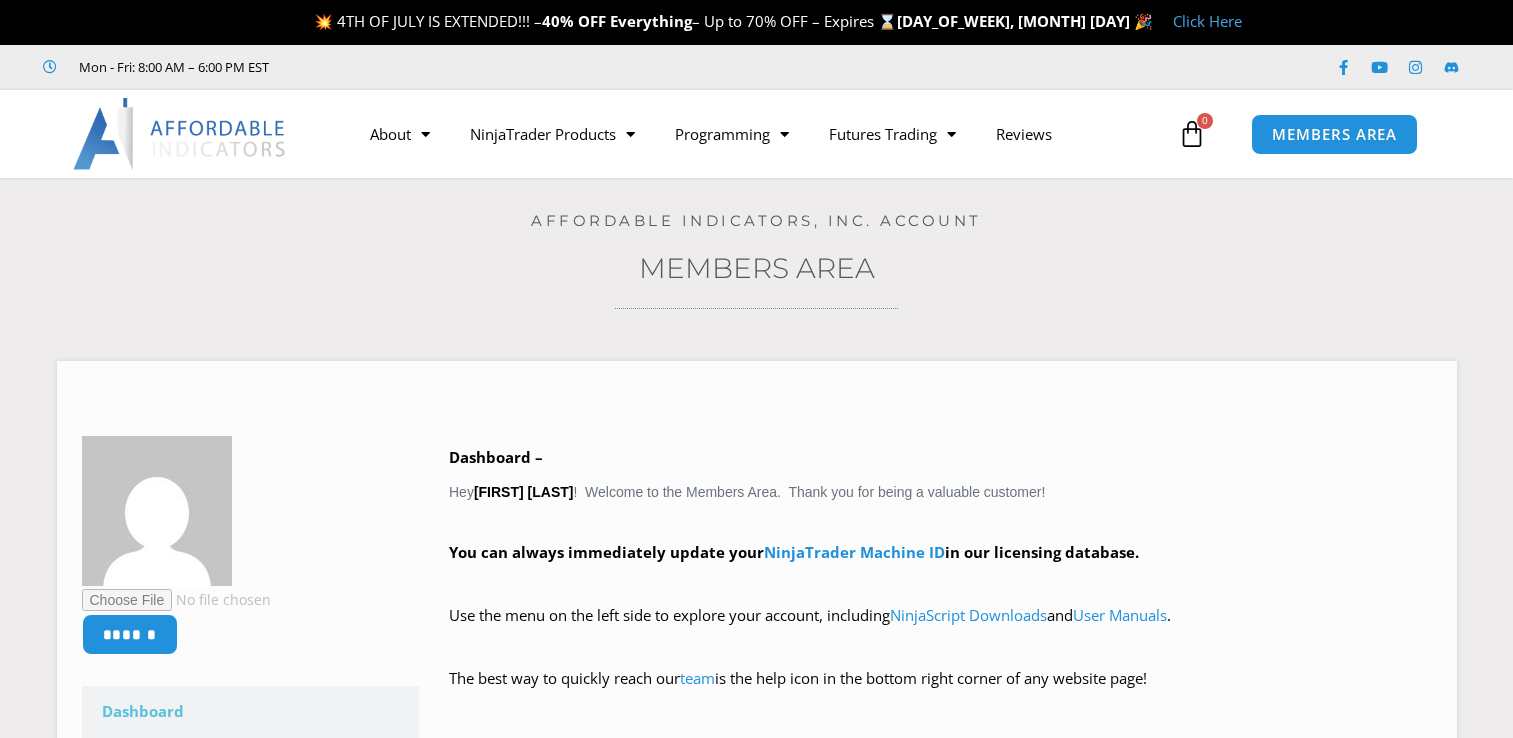 scroll, scrollTop: 0, scrollLeft: 0, axis: both 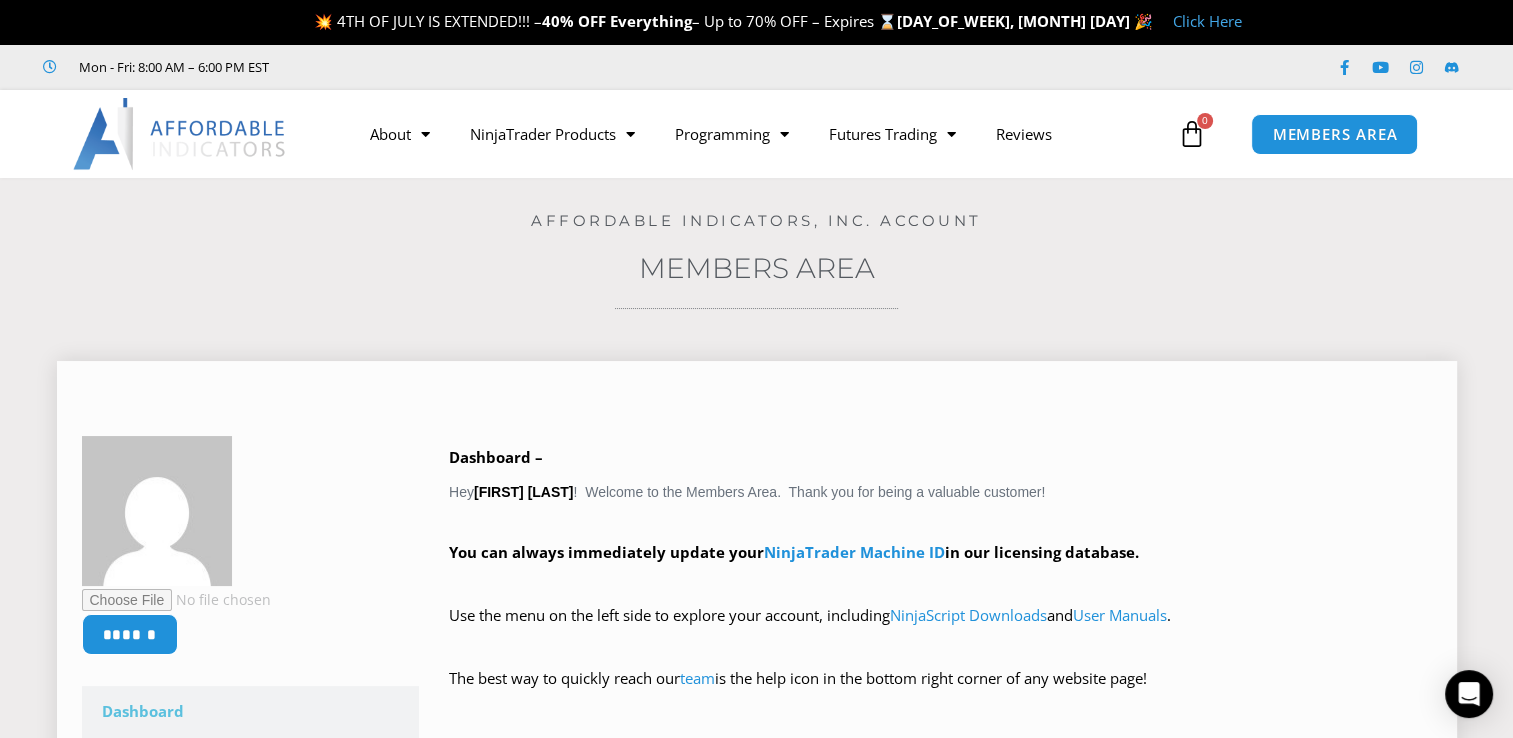 click on "******" at bounding box center [217, 545] 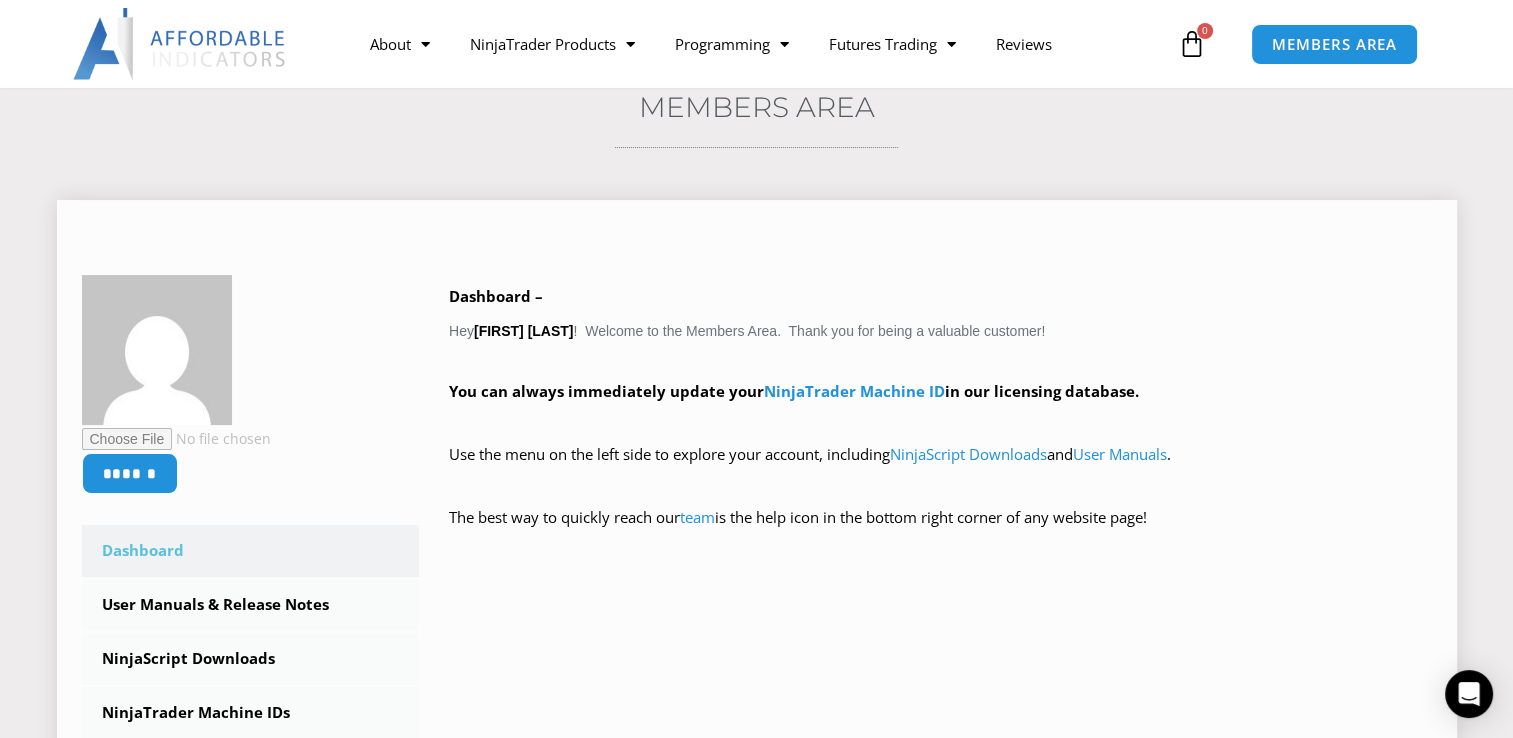 scroll, scrollTop: 200, scrollLeft: 0, axis: vertical 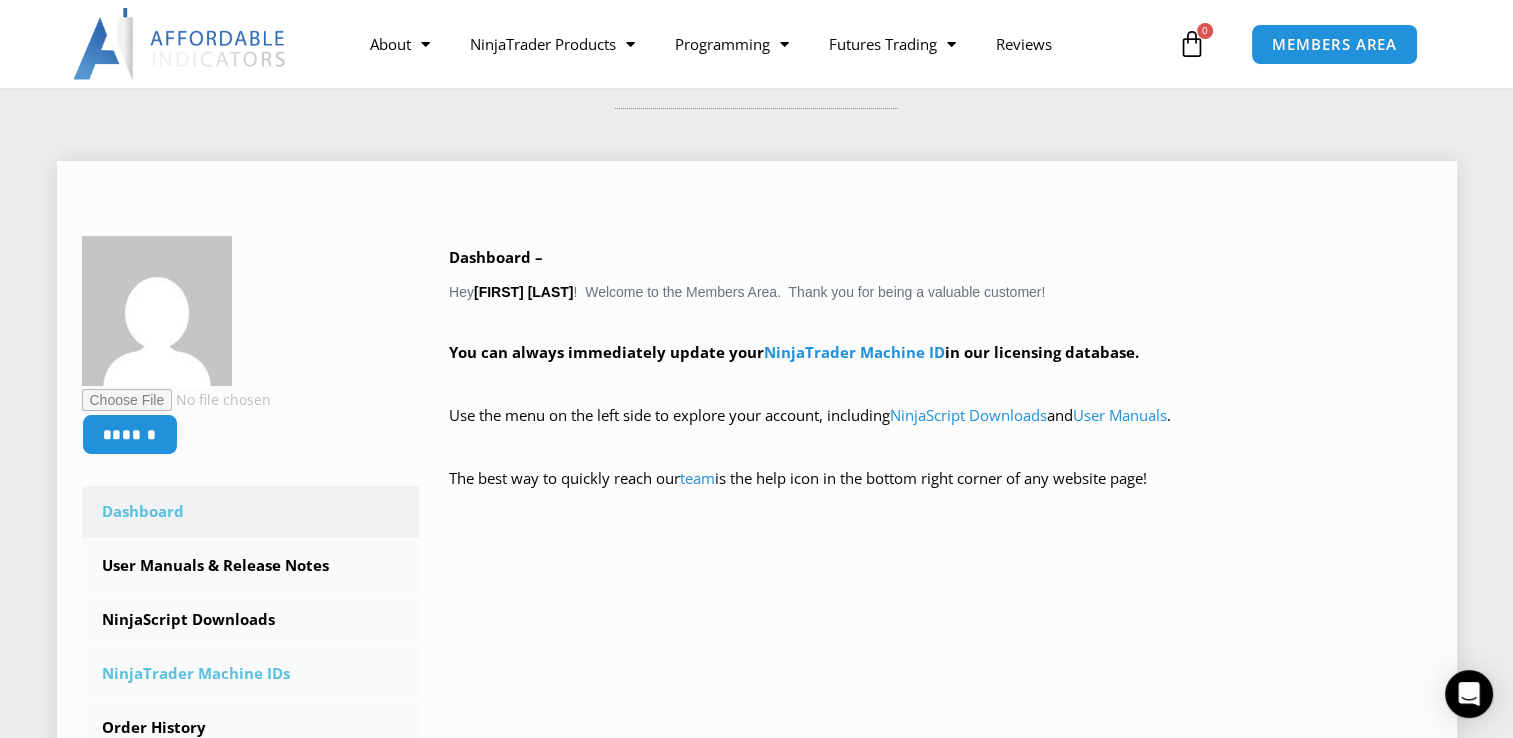 click on "NinjaTrader Machine IDs" at bounding box center [251, 674] 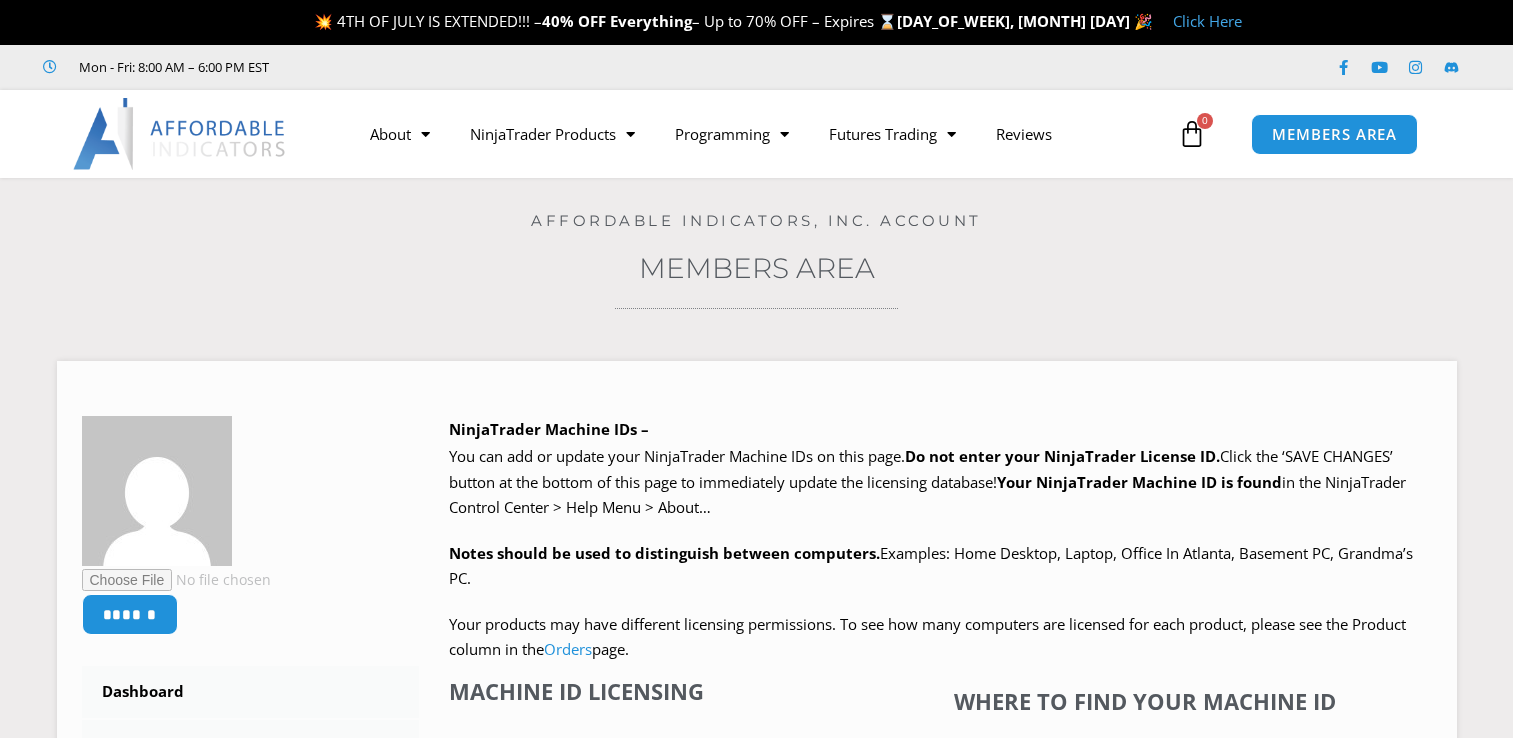 scroll, scrollTop: 0, scrollLeft: 0, axis: both 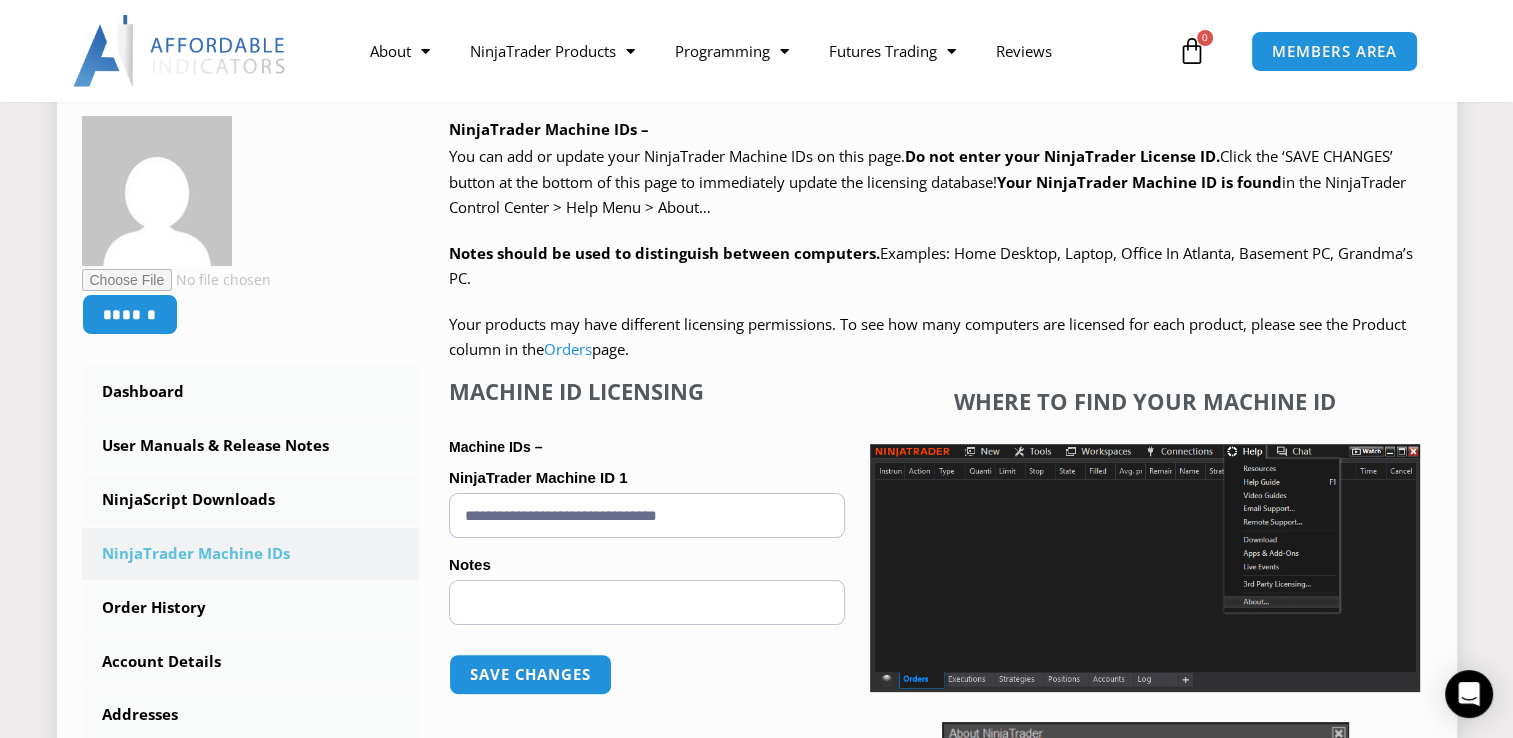 drag, startPoint x: 787, startPoint y: 512, endPoint x: 456, endPoint y: 509, distance: 331.01358 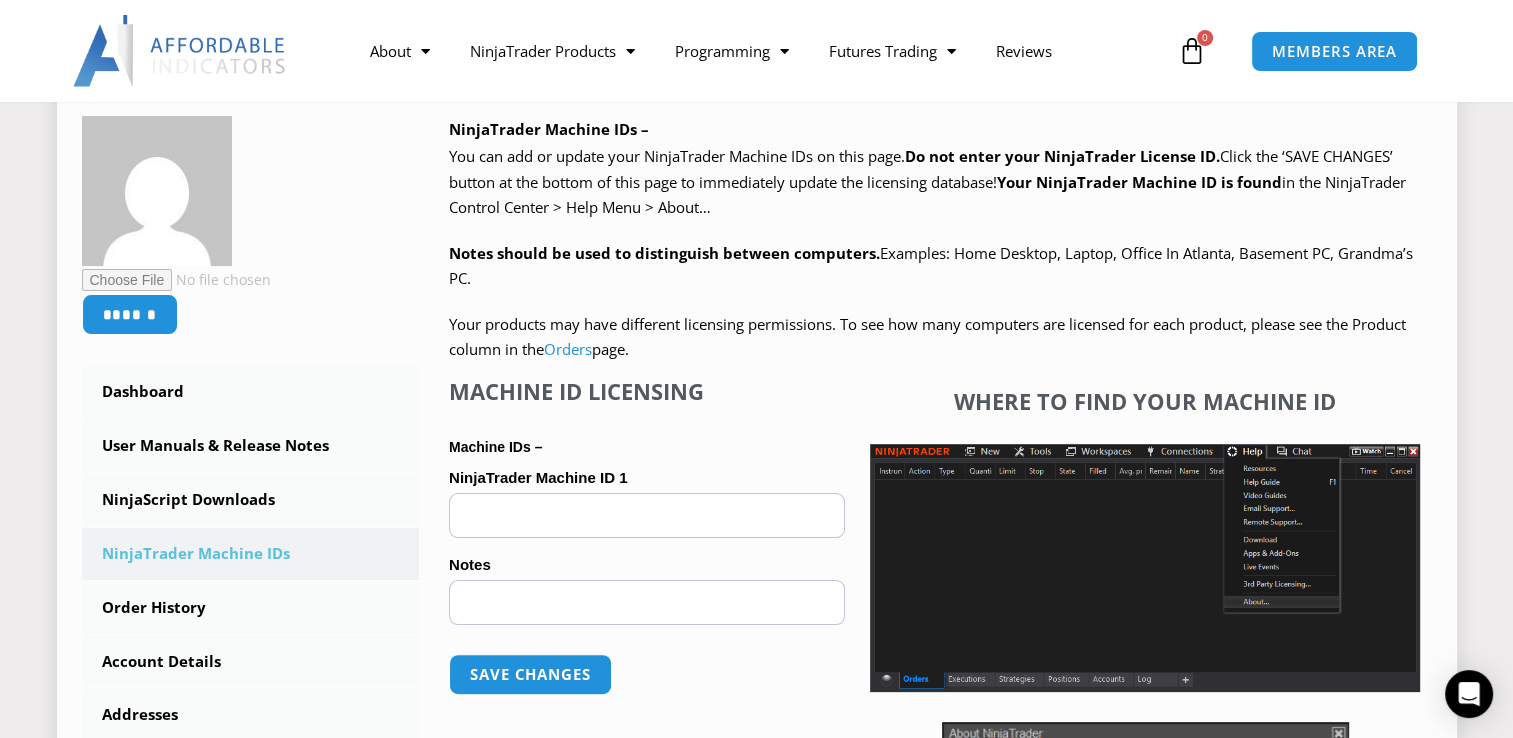 paste on "**********" 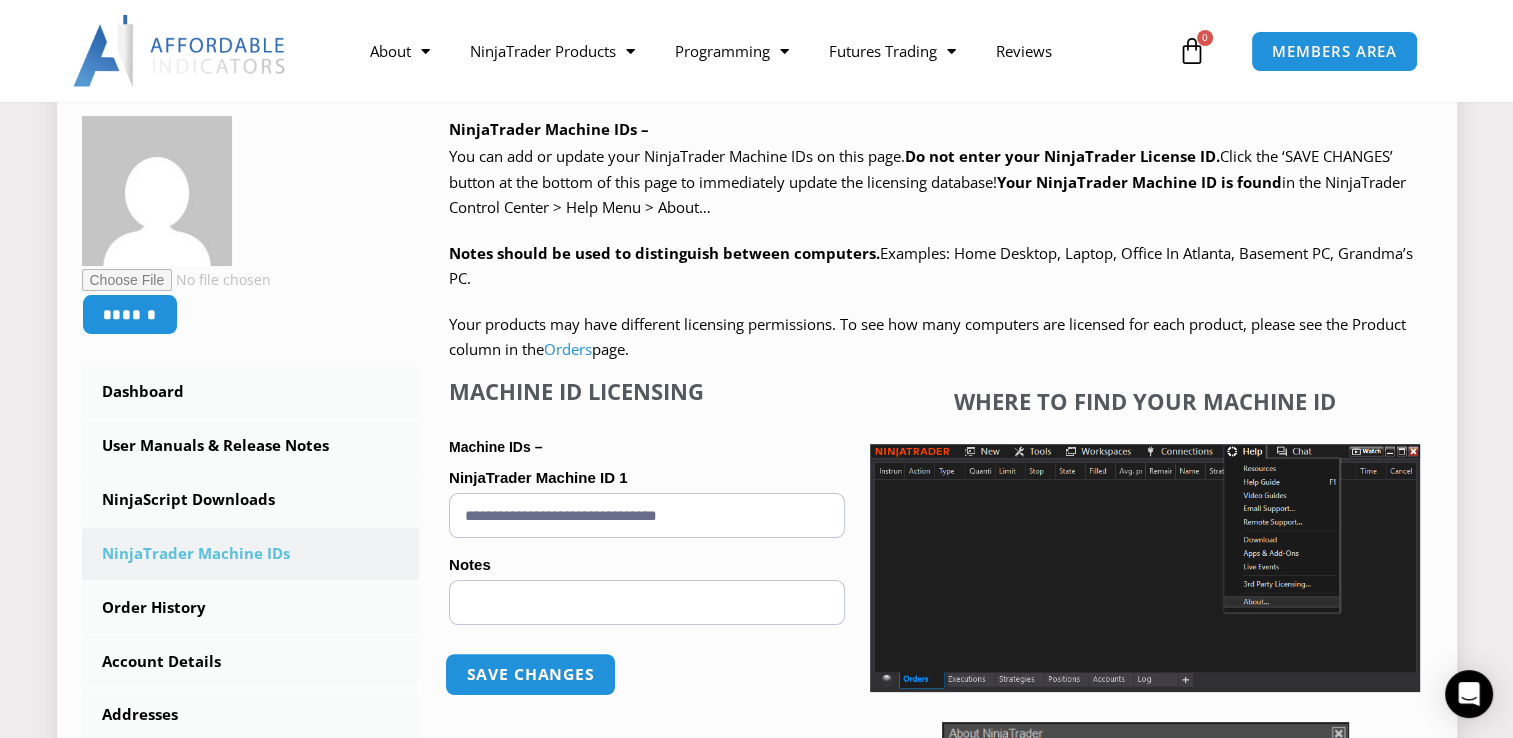 type on "**********" 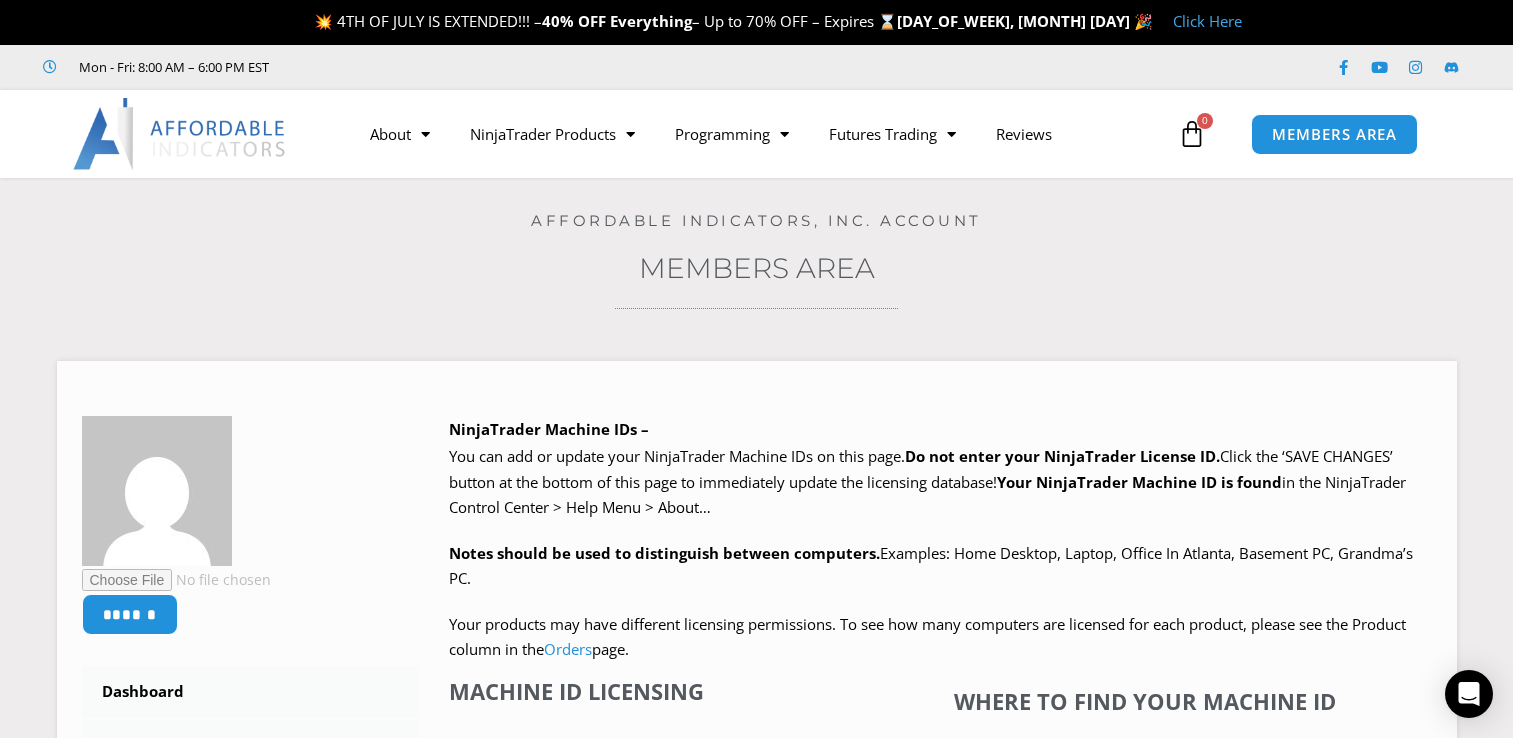 scroll, scrollTop: 0, scrollLeft: 0, axis: both 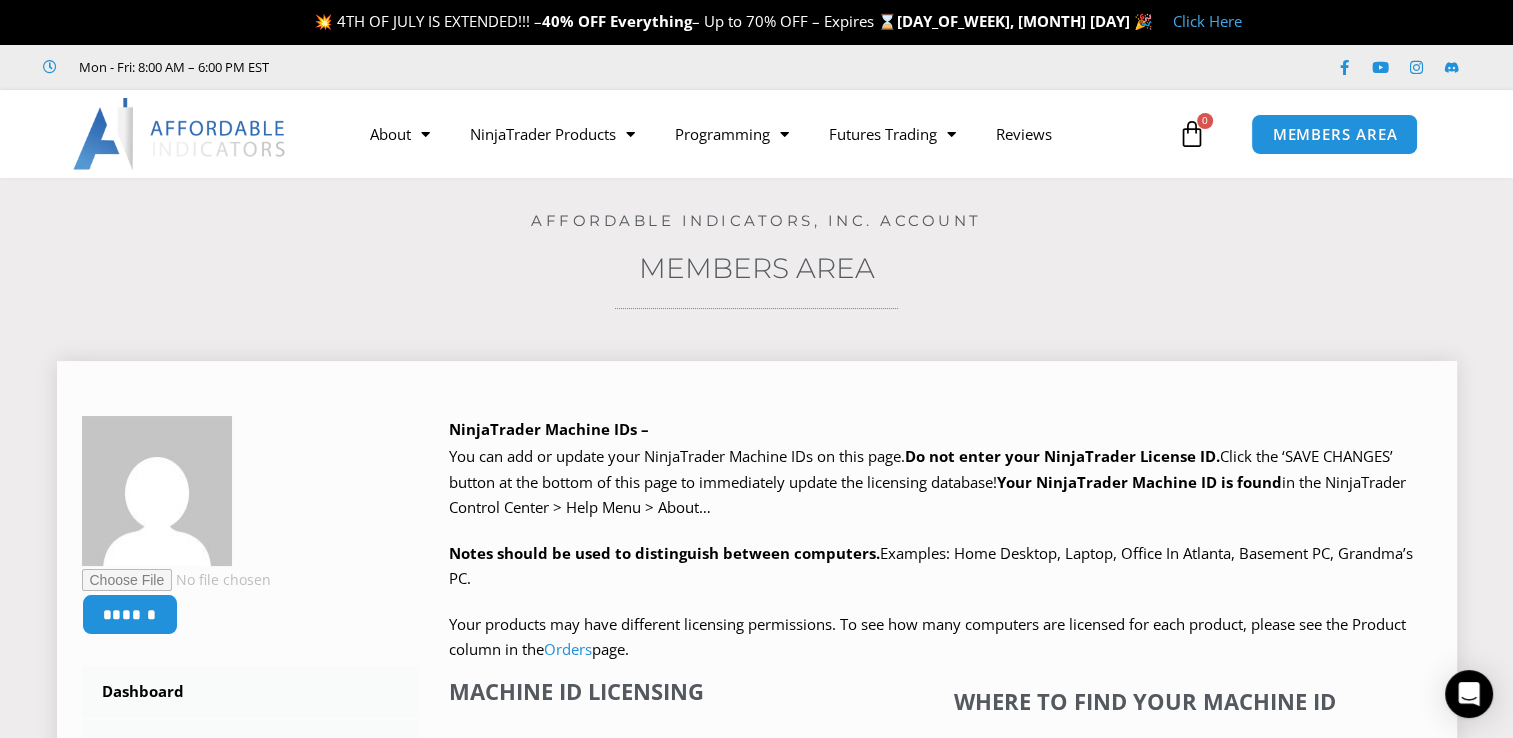 click on "Your products may have different licensing permissions. To see how many computers are licensed for each product, please see the Product column in the Orders page." at bounding box center [940, 637] 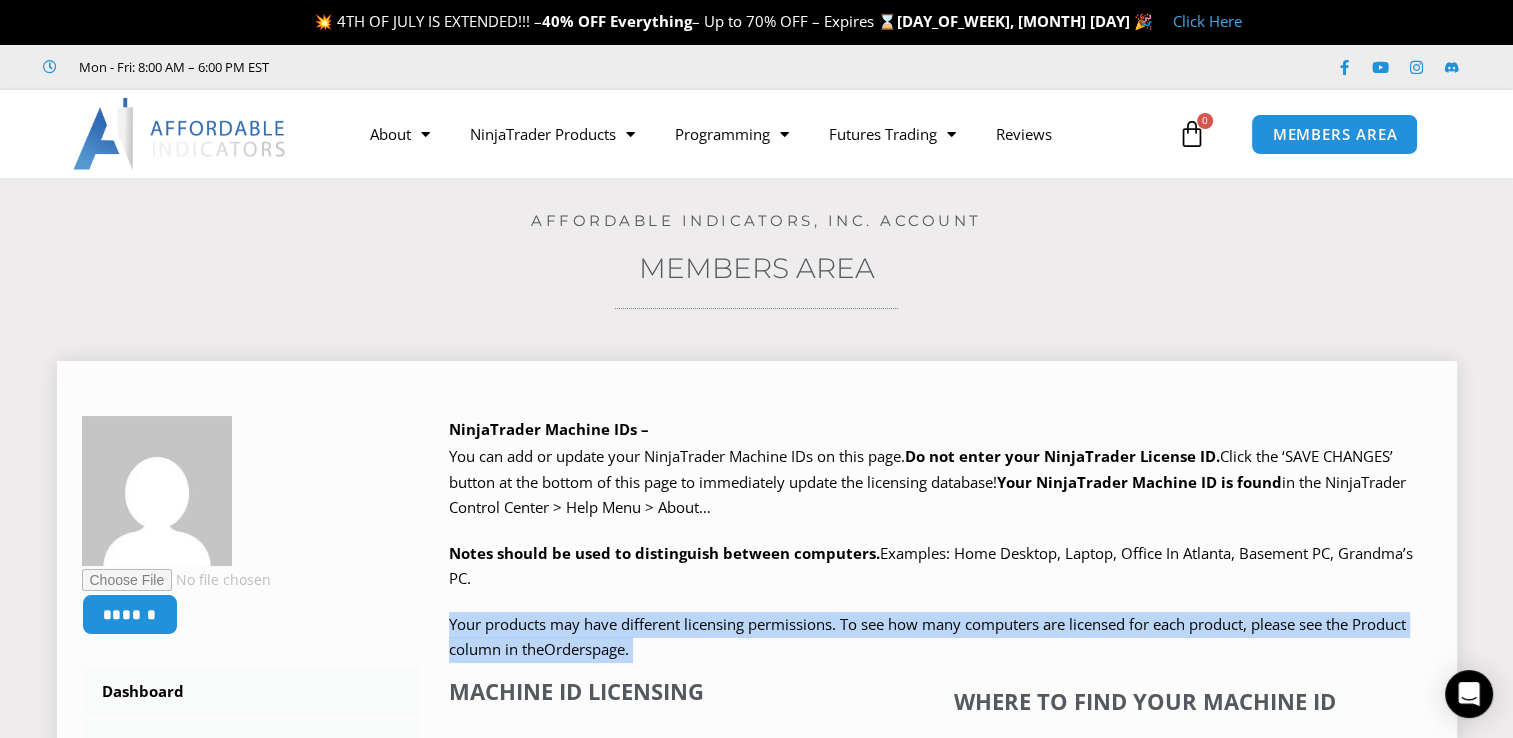 click on "Your products may have different licensing permissions. To see how many computers are licensed for each product, please see the Product column in the Orders page." at bounding box center [940, 637] 